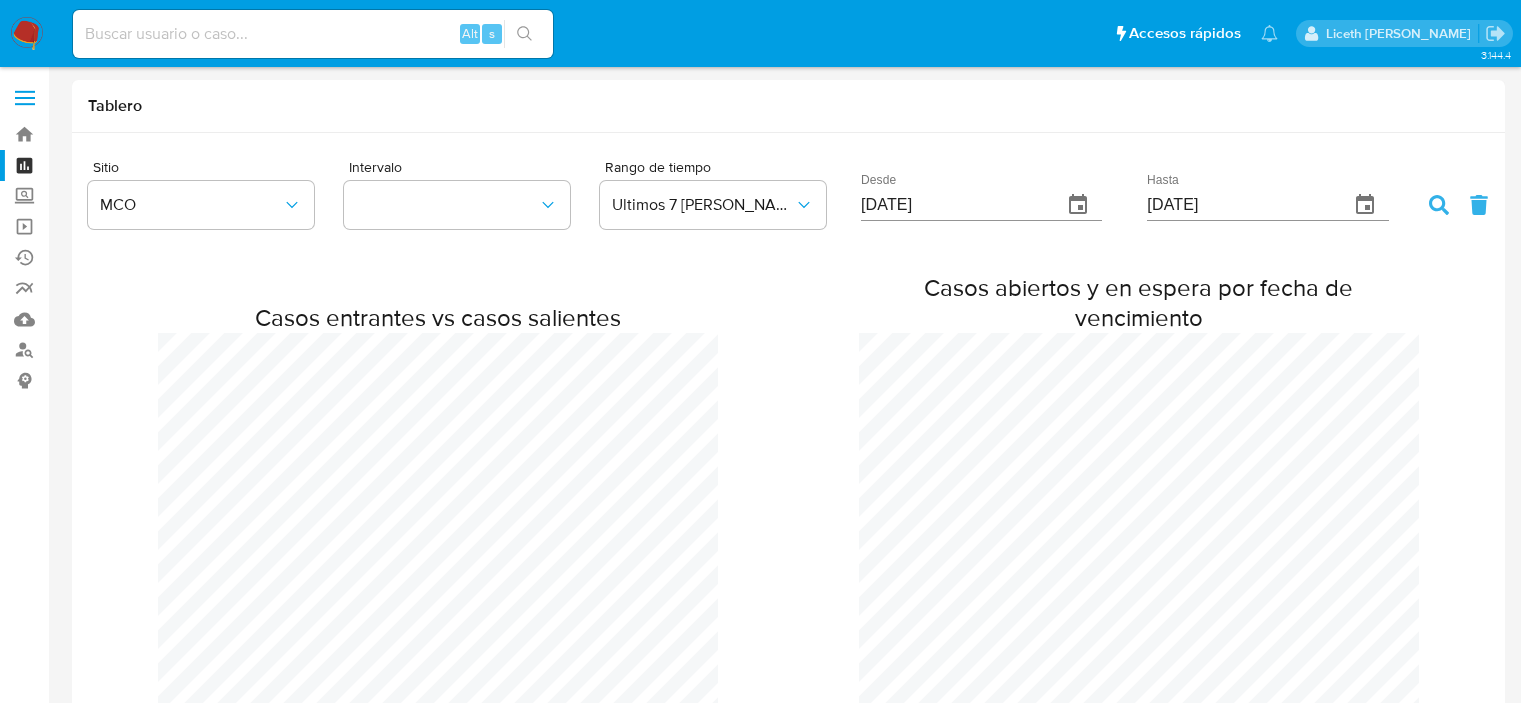 scroll, scrollTop: 0, scrollLeft: 0, axis: both 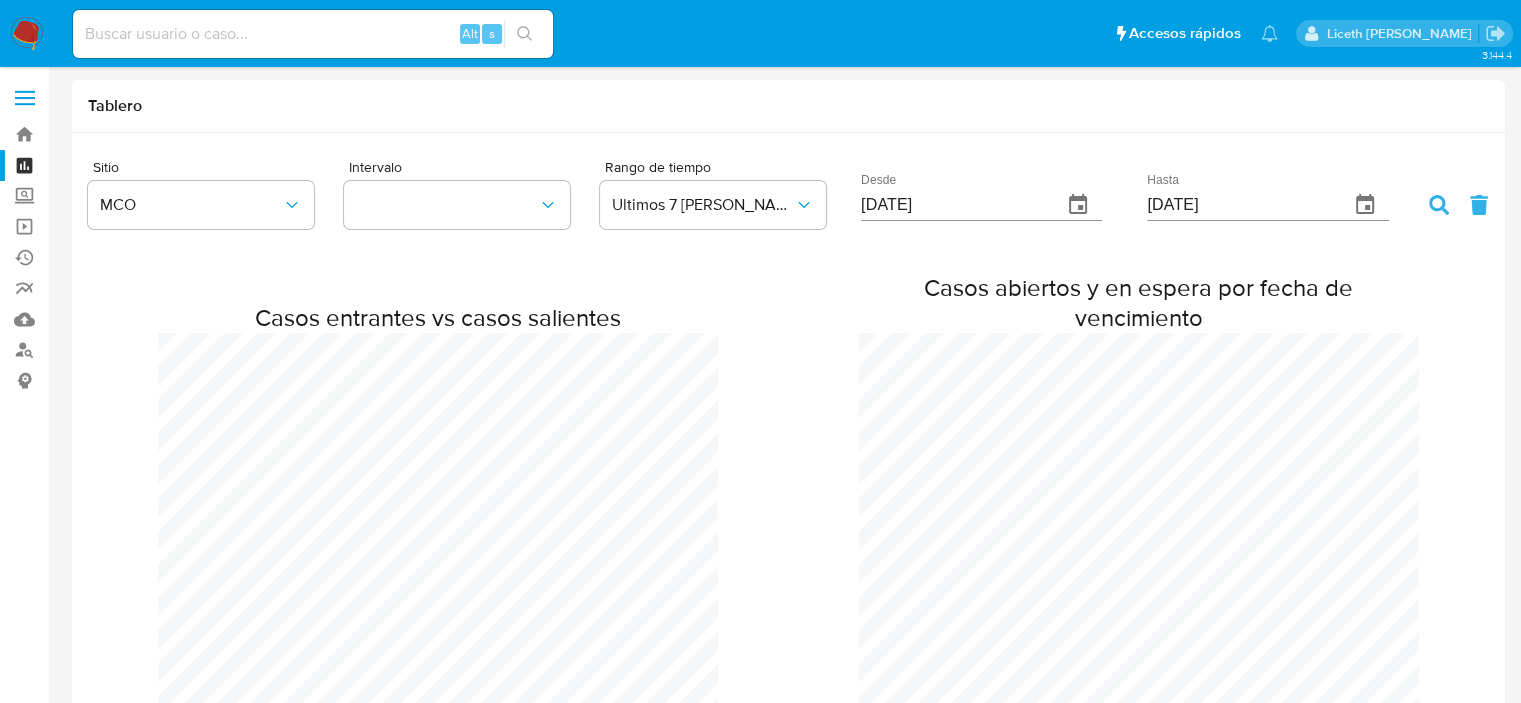 click at bounding box center (27, 34) 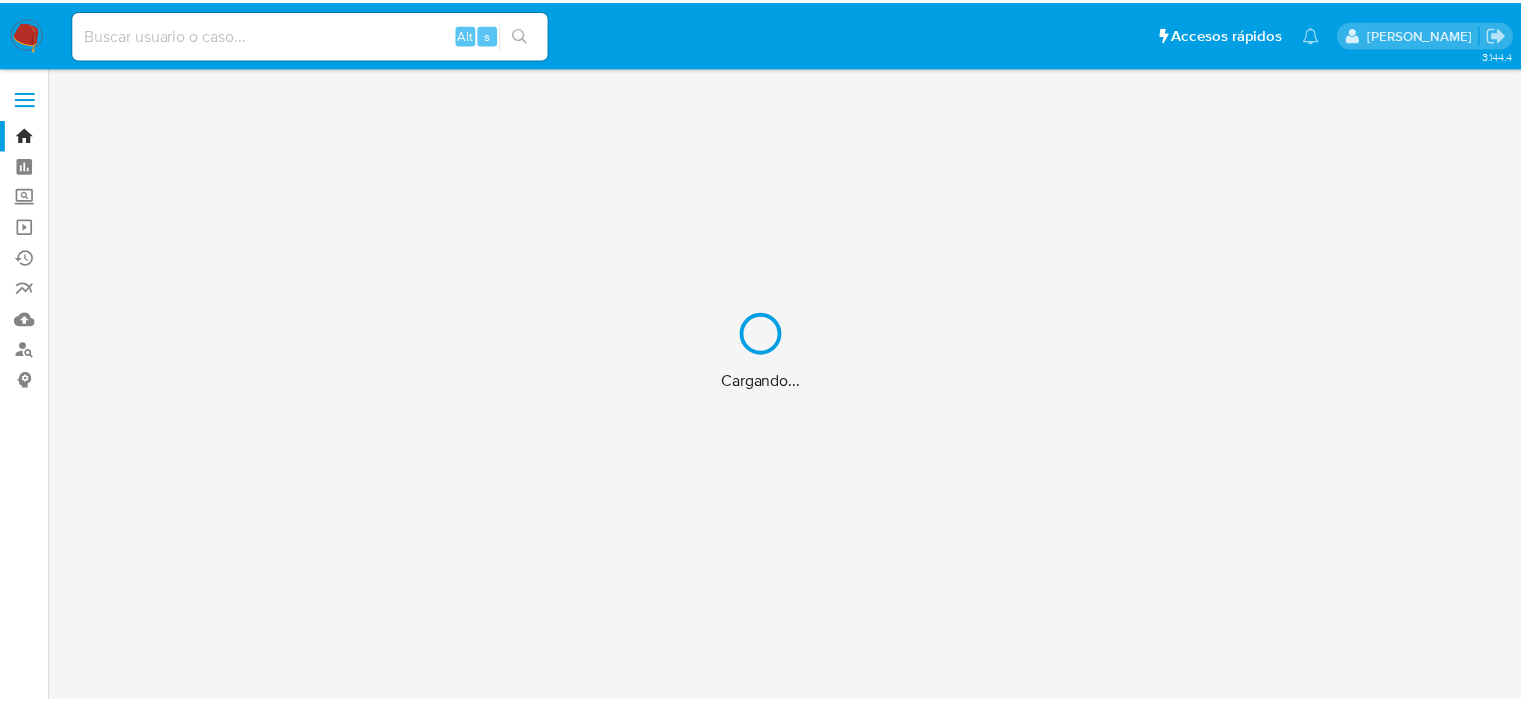 scroll, scrollTop: 0, scrollLeft: 0, axis: both 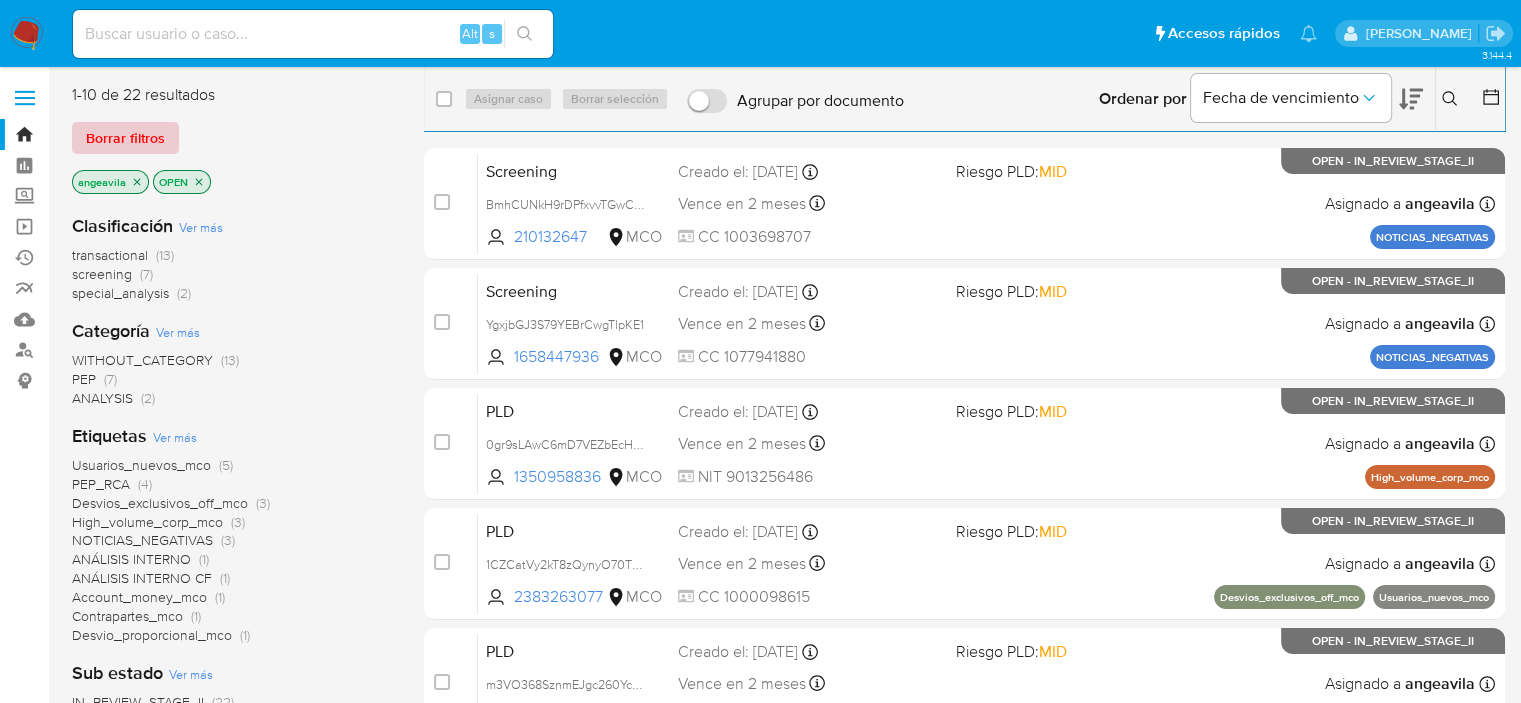 click on "Borrar filtros" at bounding box center (125, 138) 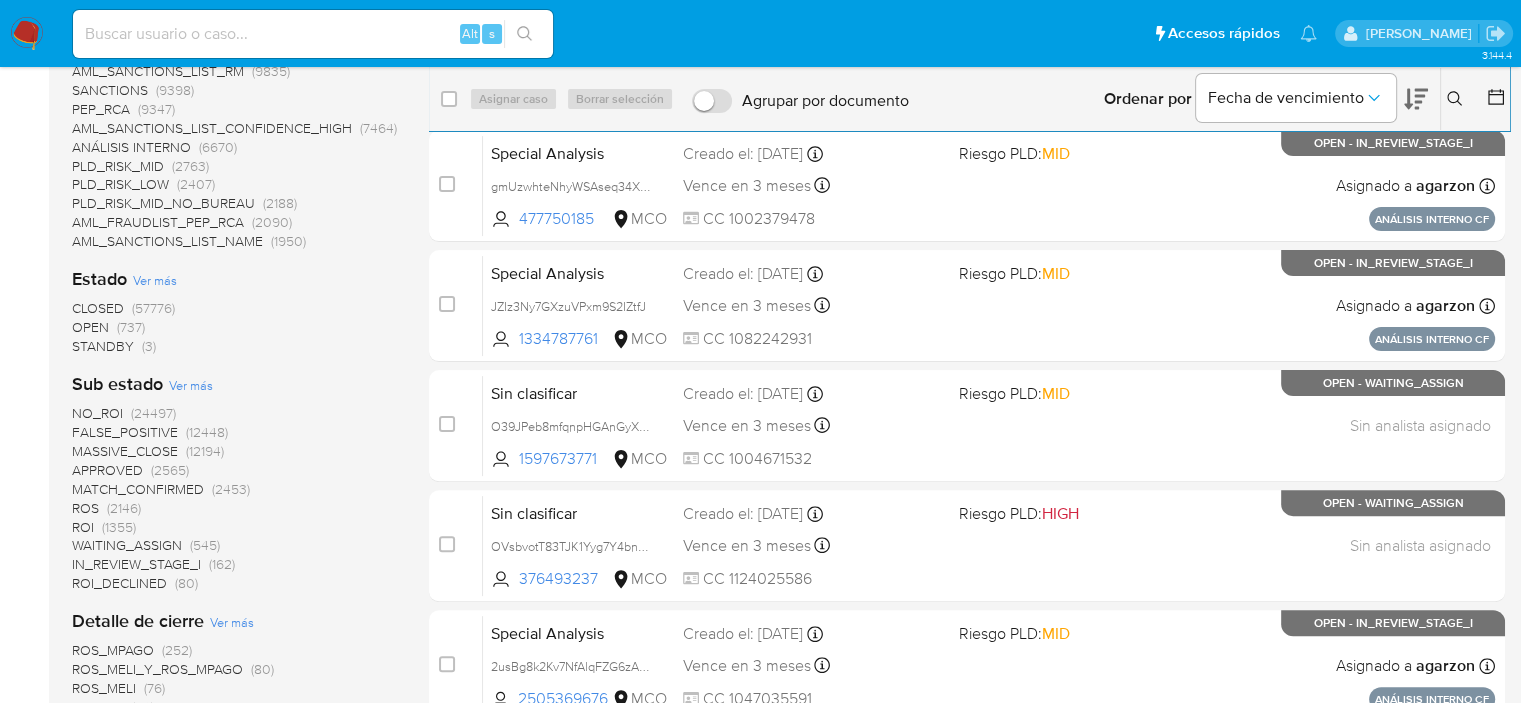 scroll, scrollTop: 500, scrollLeft: 0, axis: vertical 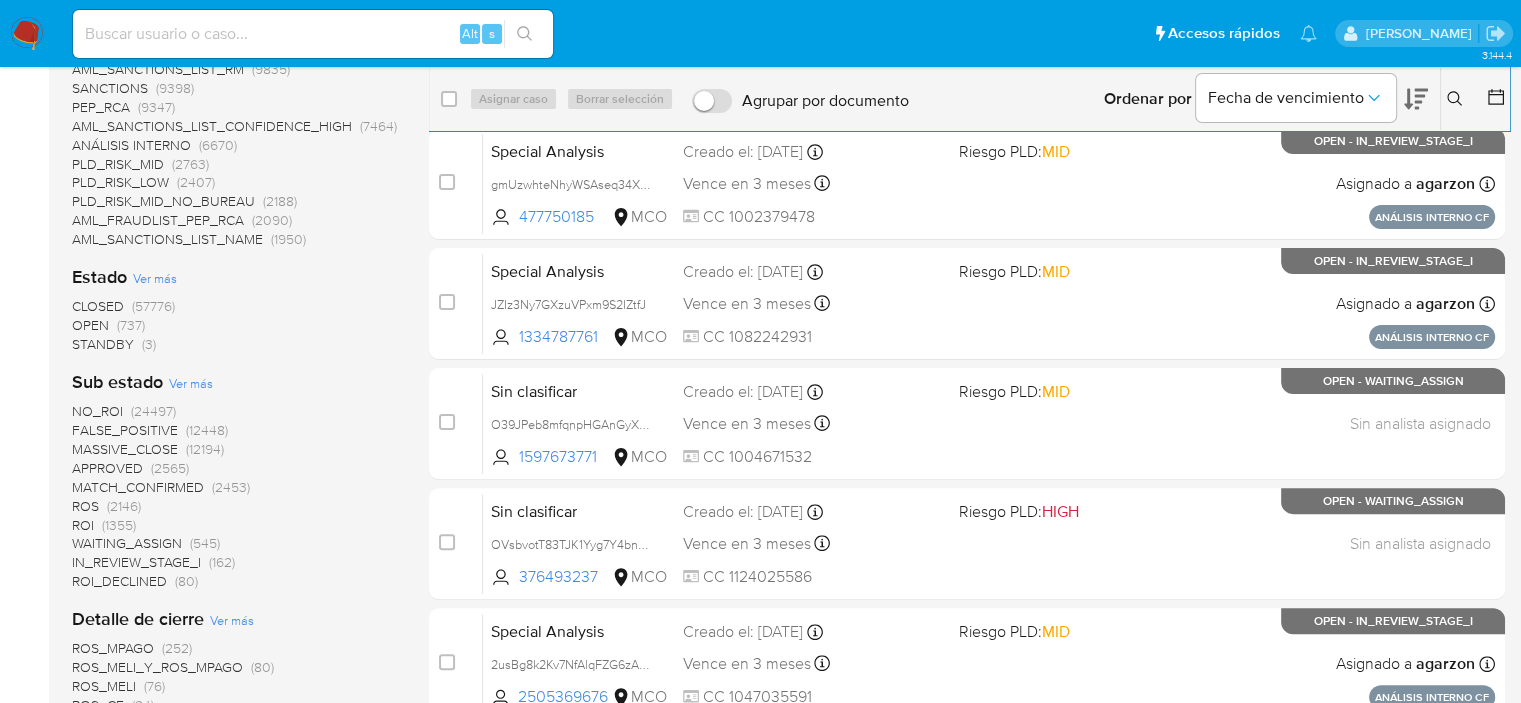 click on "OPEN" at bounding box center (90, 325) 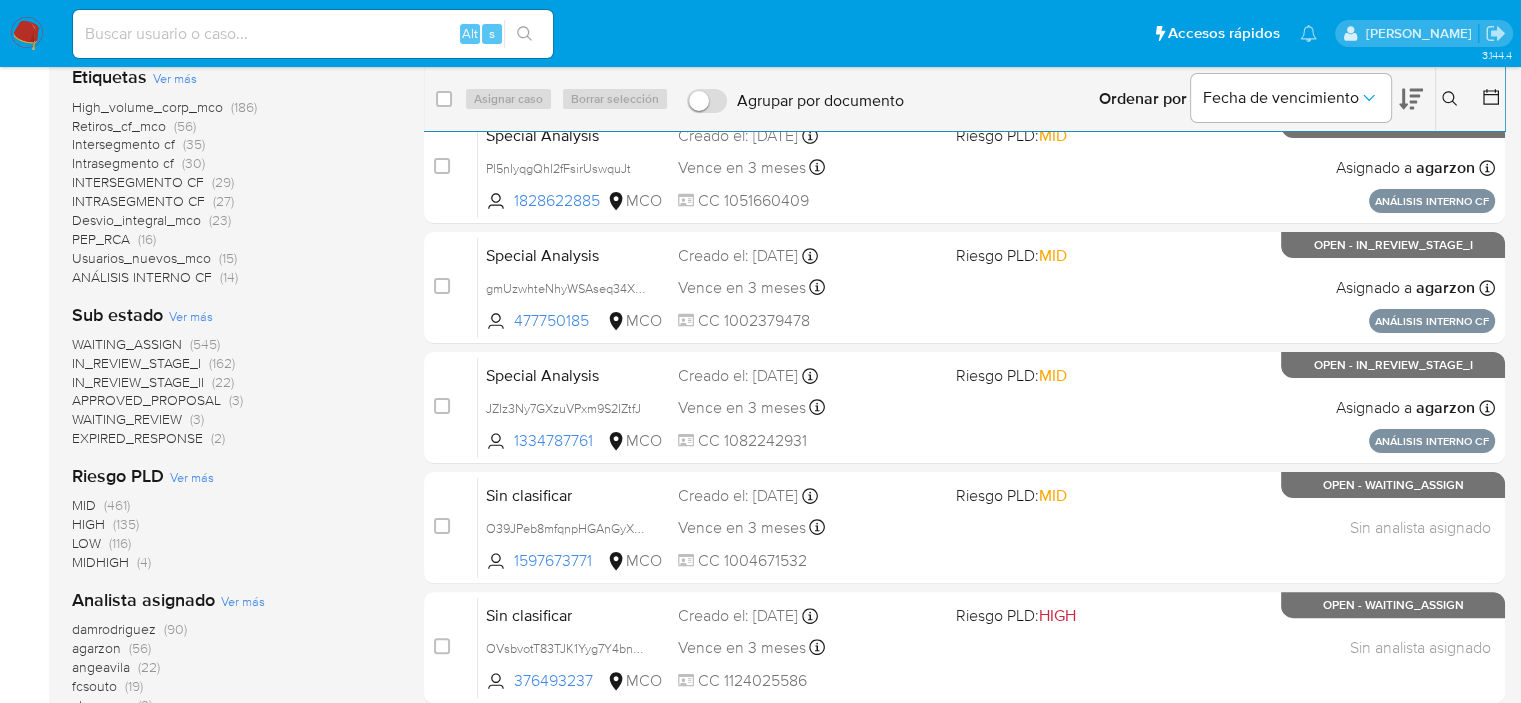 scroll, scrollTop: 300, scrollLeft: 0, axis: vertical 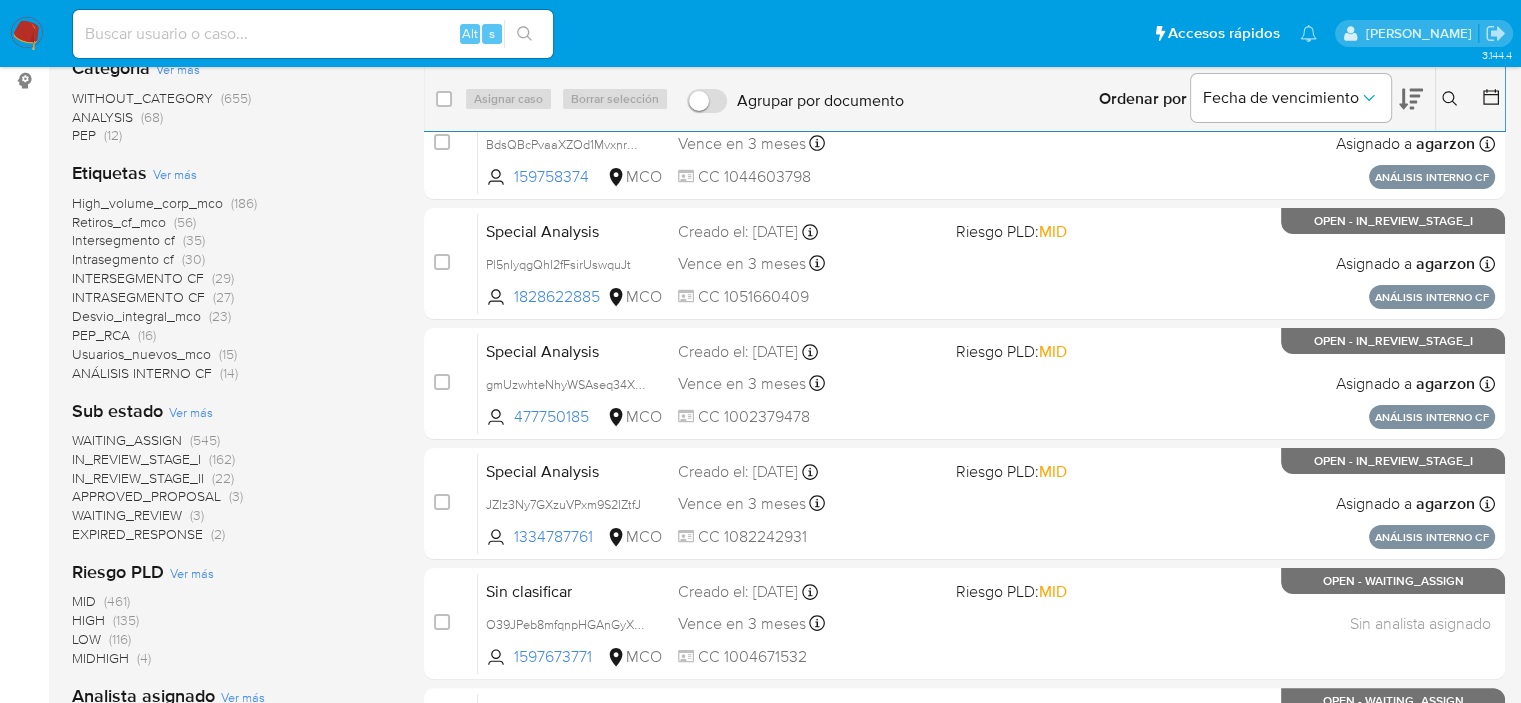 click on "WAITING_ASSIGN" at bounding box center (127, 440) 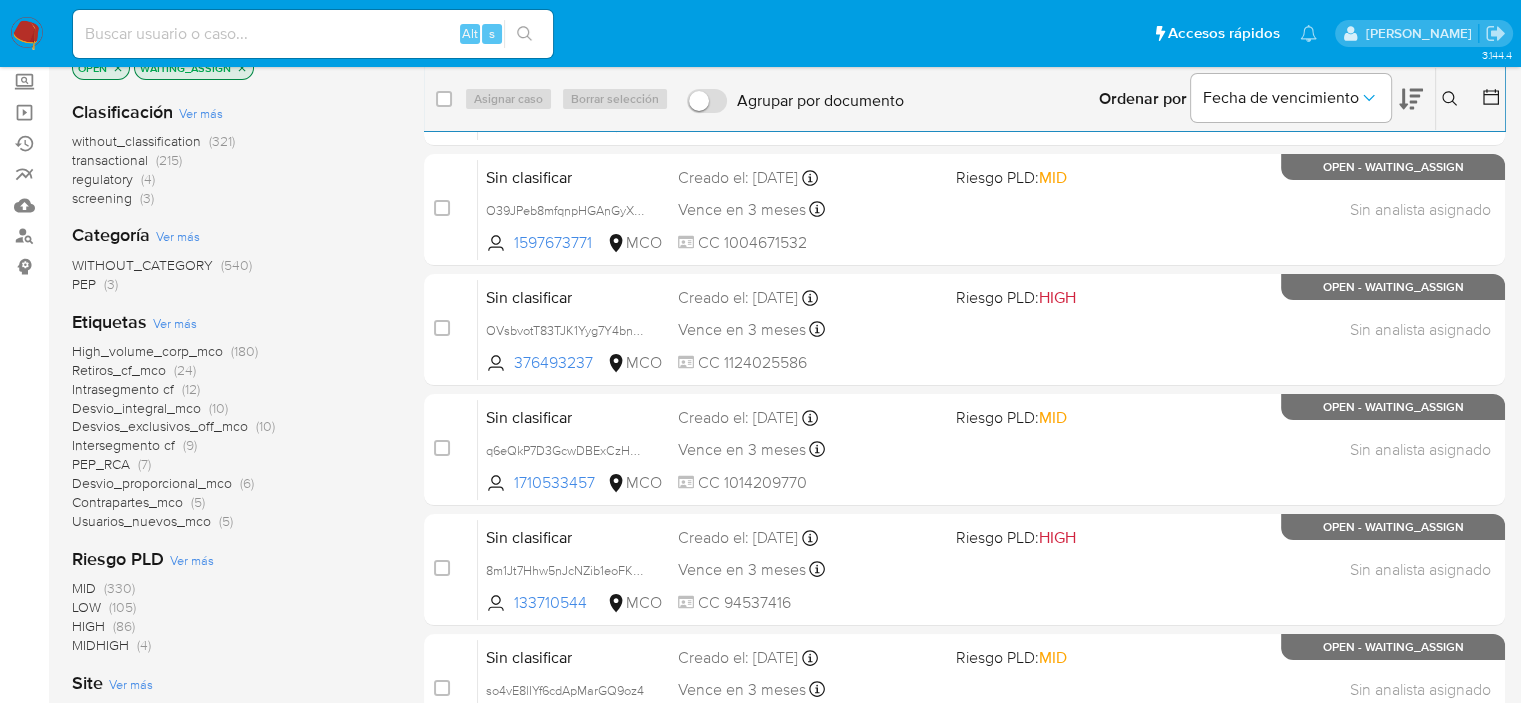 scroll, scrollTop: 0, scrollLeft: 0, axis: both 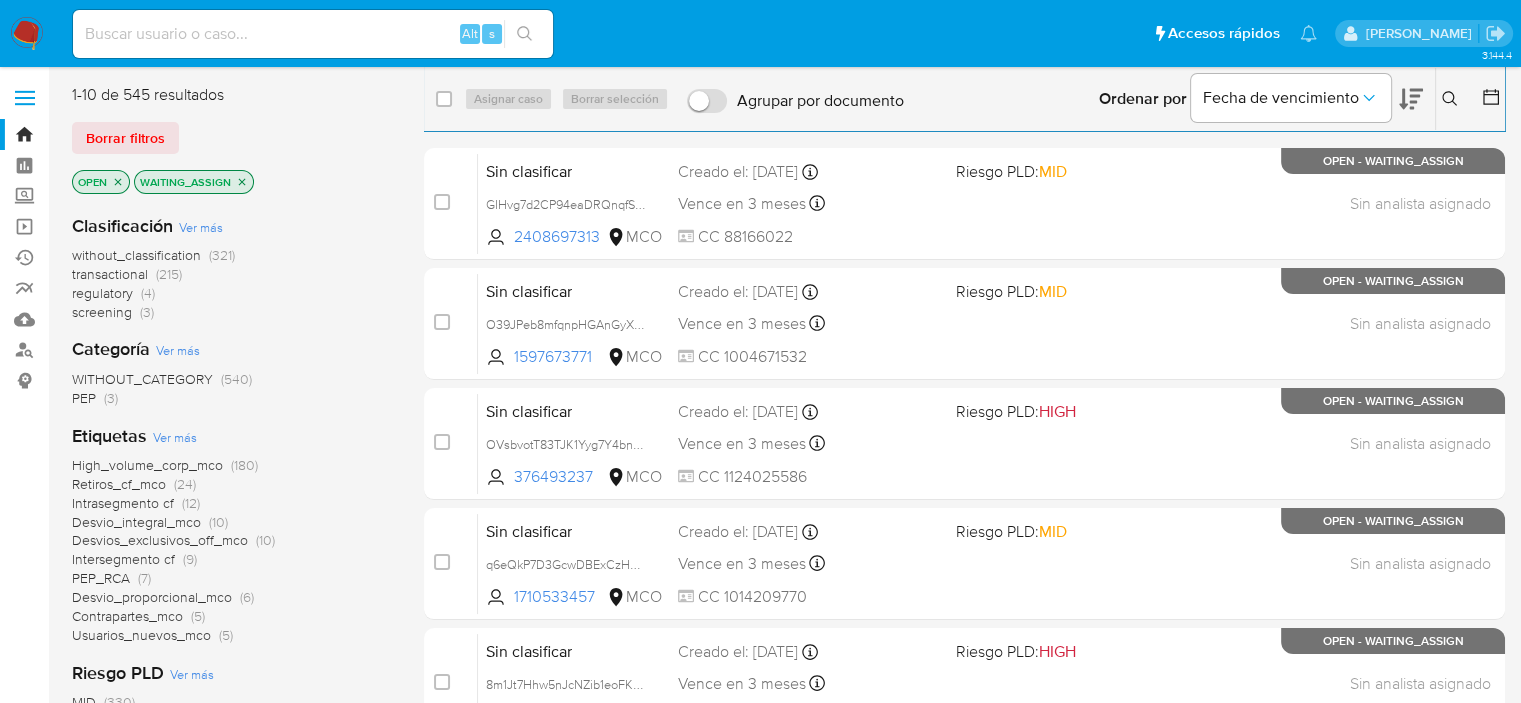 click on "transactional" at bounding box center [110, 274] 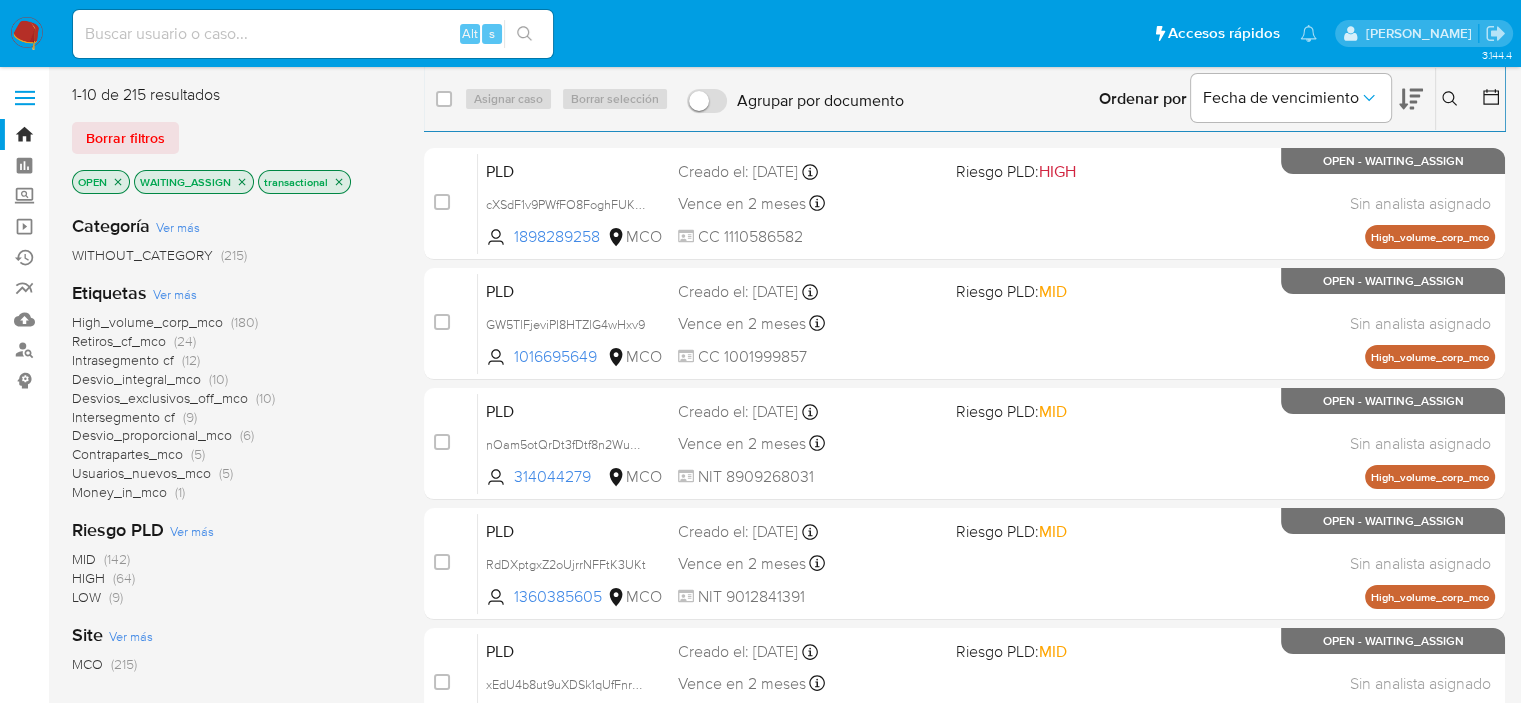 click 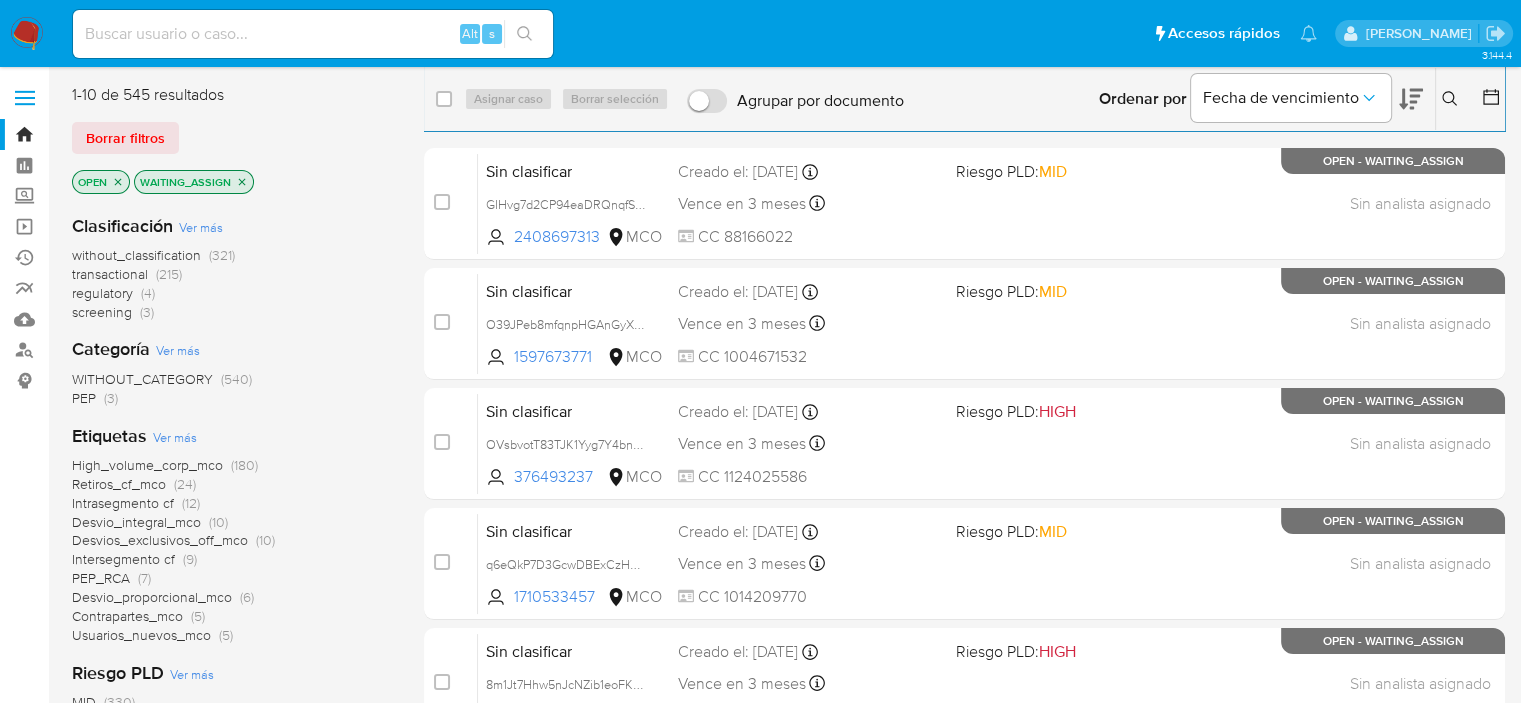 click on "without_classification" at bounding box center [136, 255] 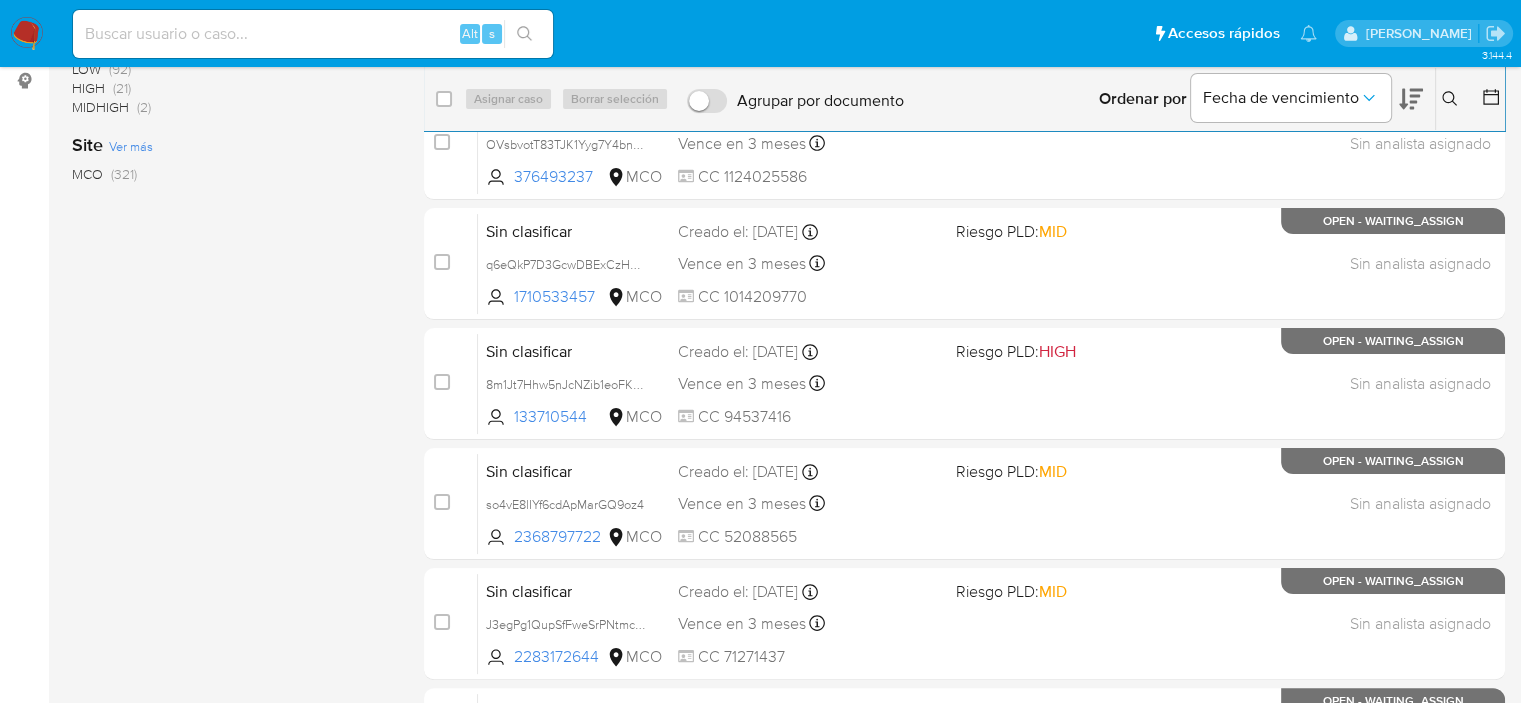 scroll, scrollTop: 0, scrollLeft: 0, axis: both 